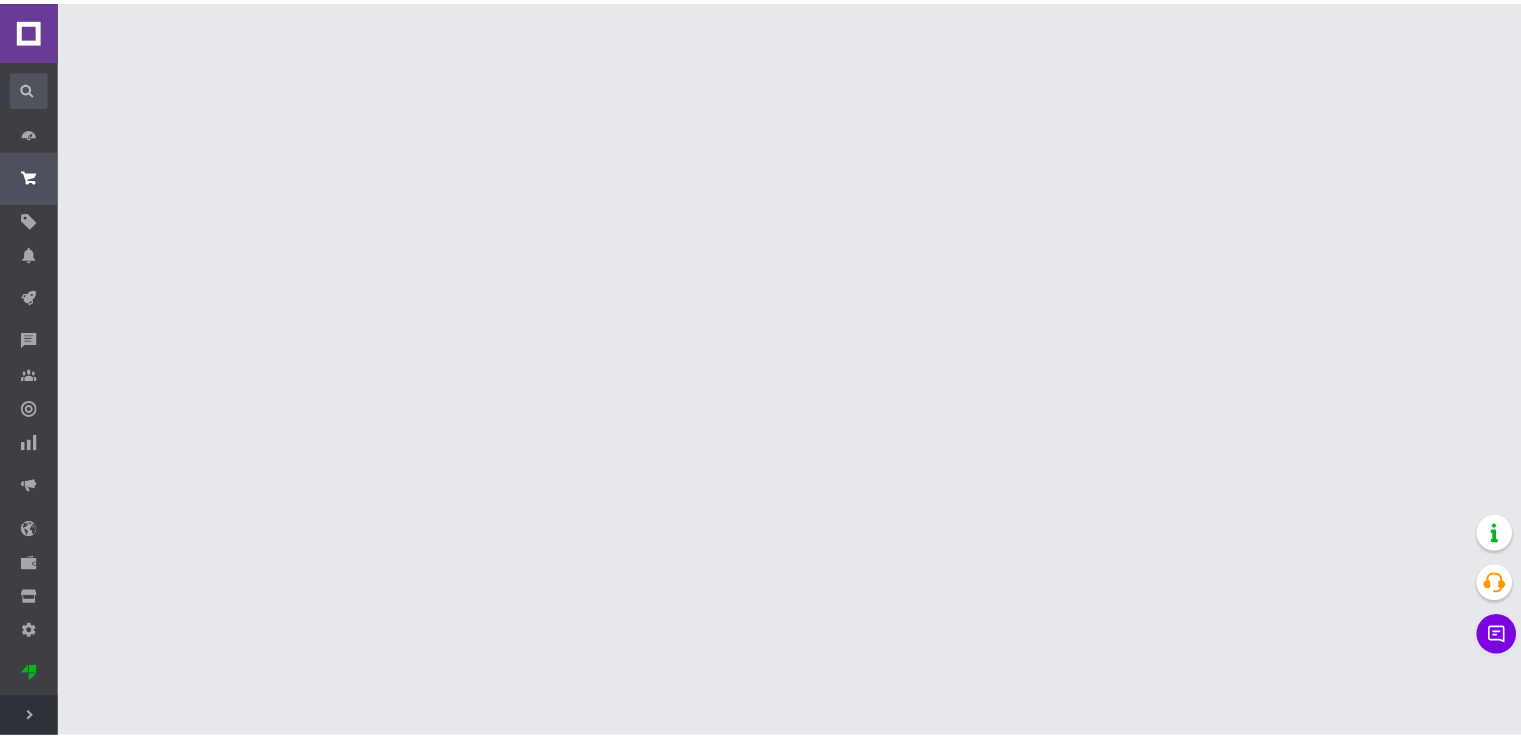 scroll, scrollTop: 0, scrollLeft: 0, axis: both 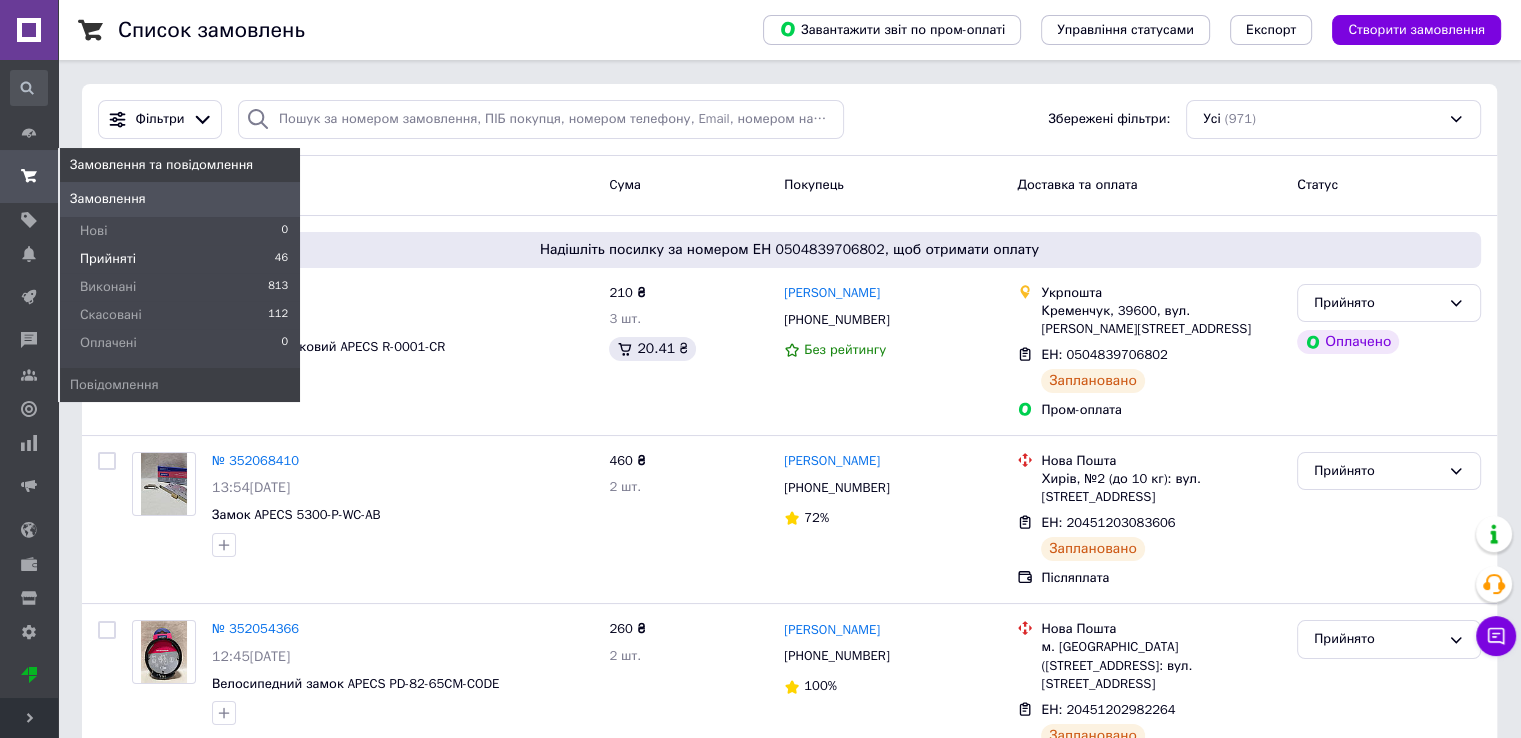 click on "Прийняті 46" at bounding box center (180, 259) 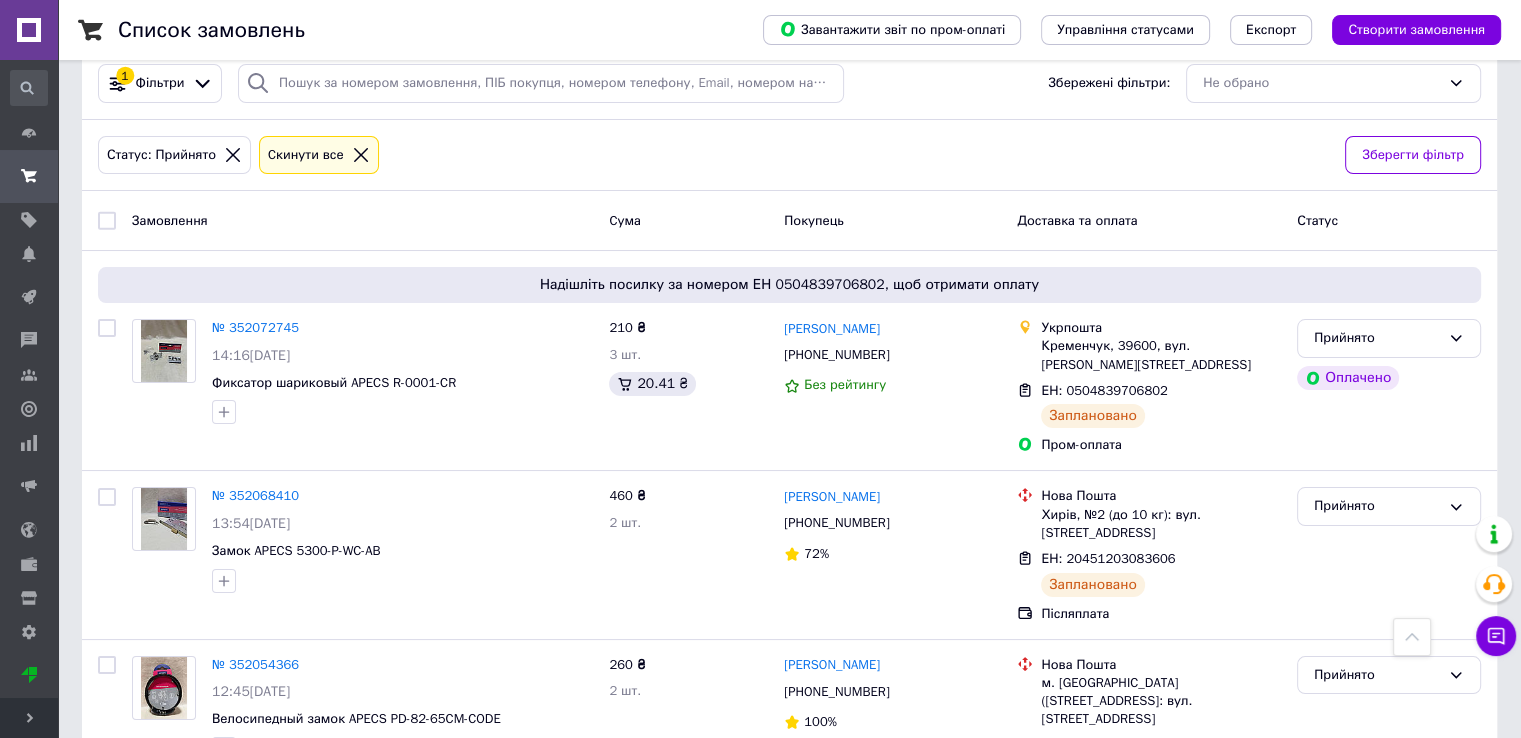 scroll, scrollTop: 0, scrollLeft: 0, axis: both 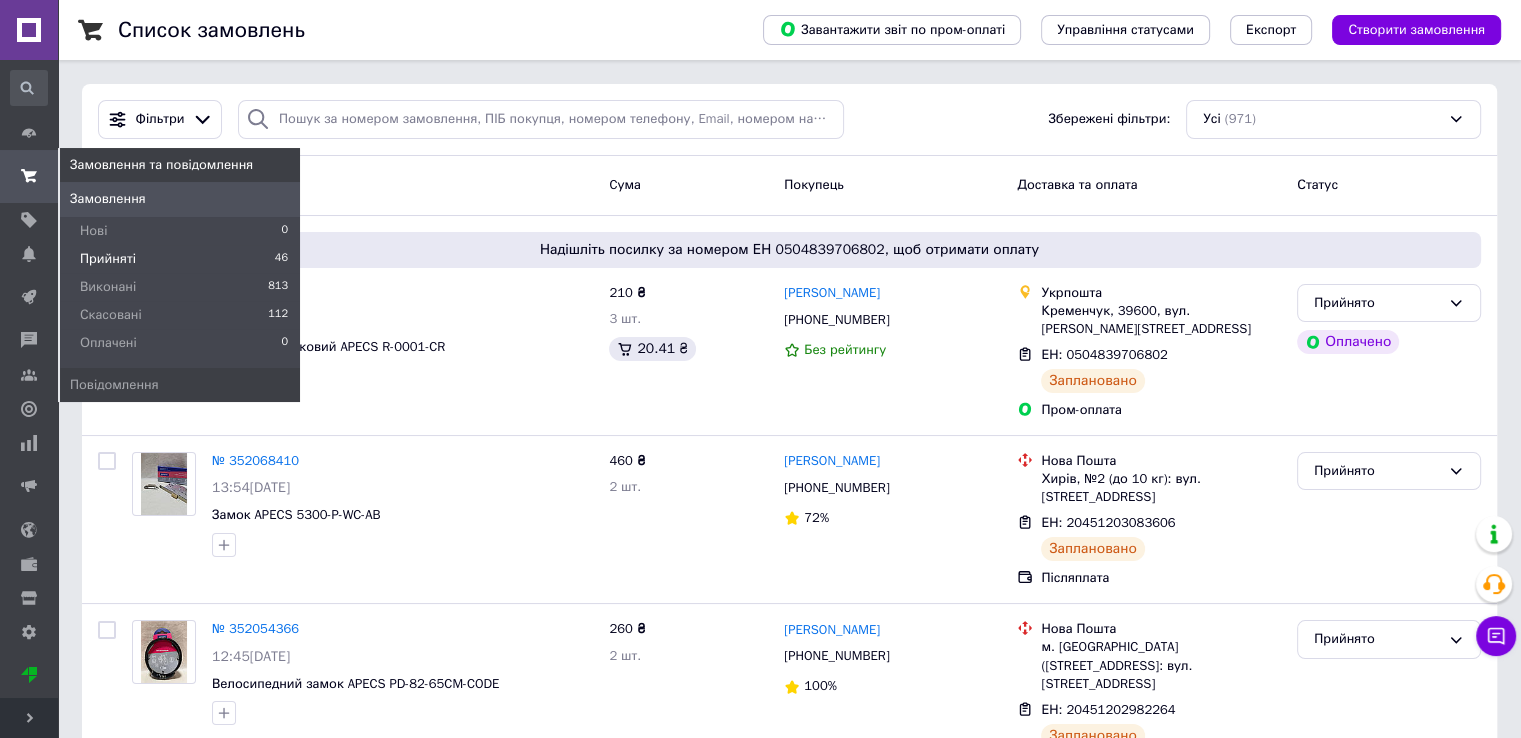 click on "Прийняті 46" at bounding box center (180, 259) 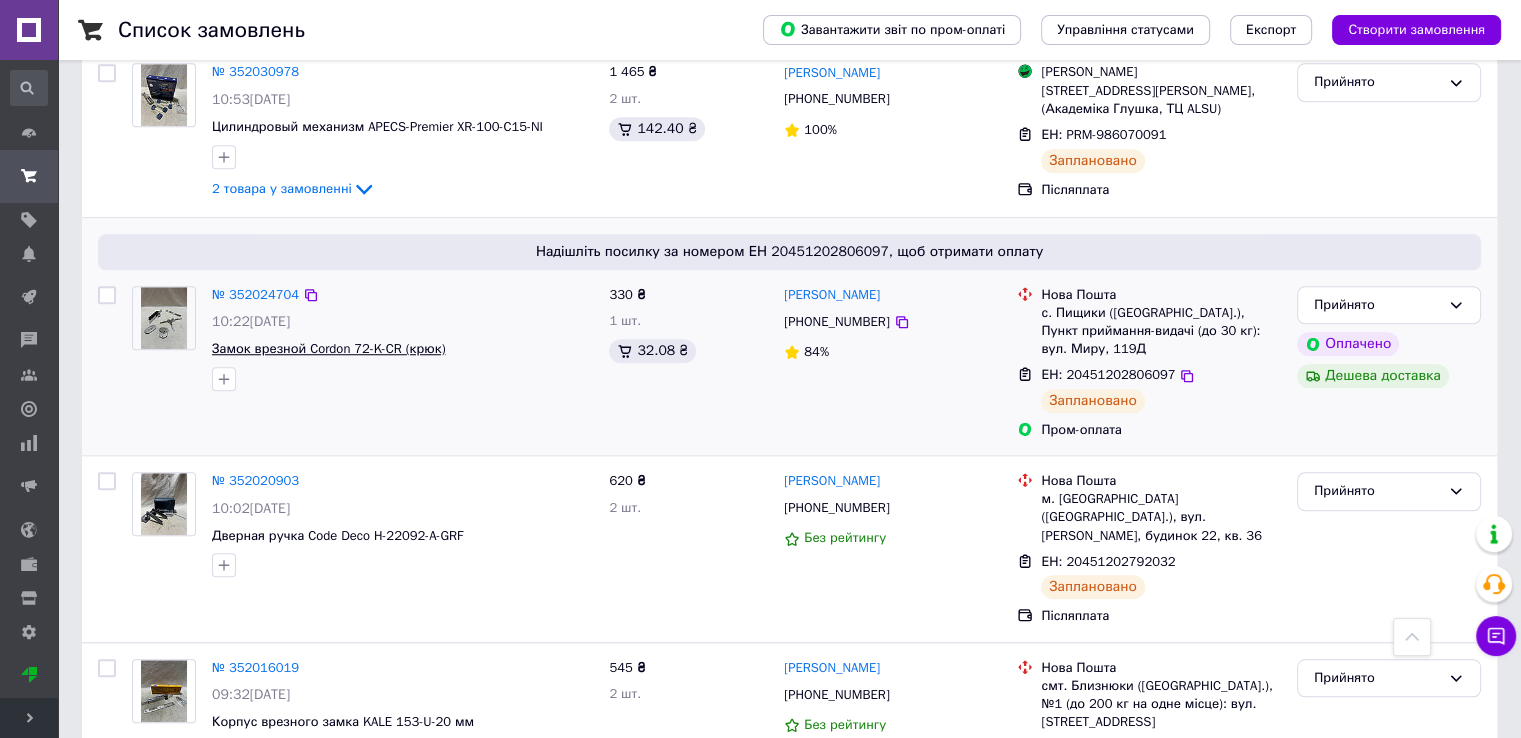 scroll, scrollTop: 1900, scrollLeft: 0, axis: vertical 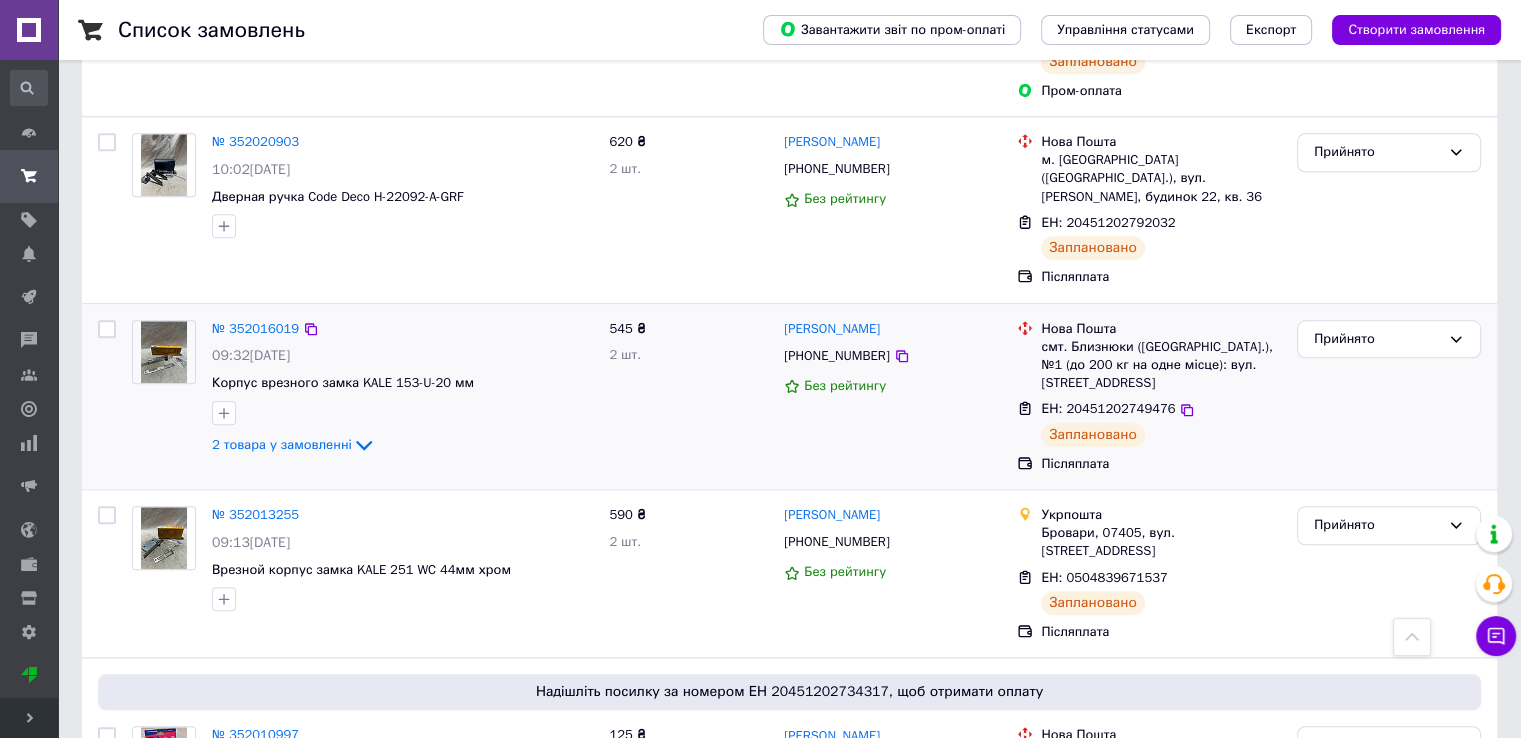 click on "№ 352016019 09:32[DATE] Корпус врезного замка KALE 153-U-20 мм 2 товара у замовленні" at bounding box center [402, 388] 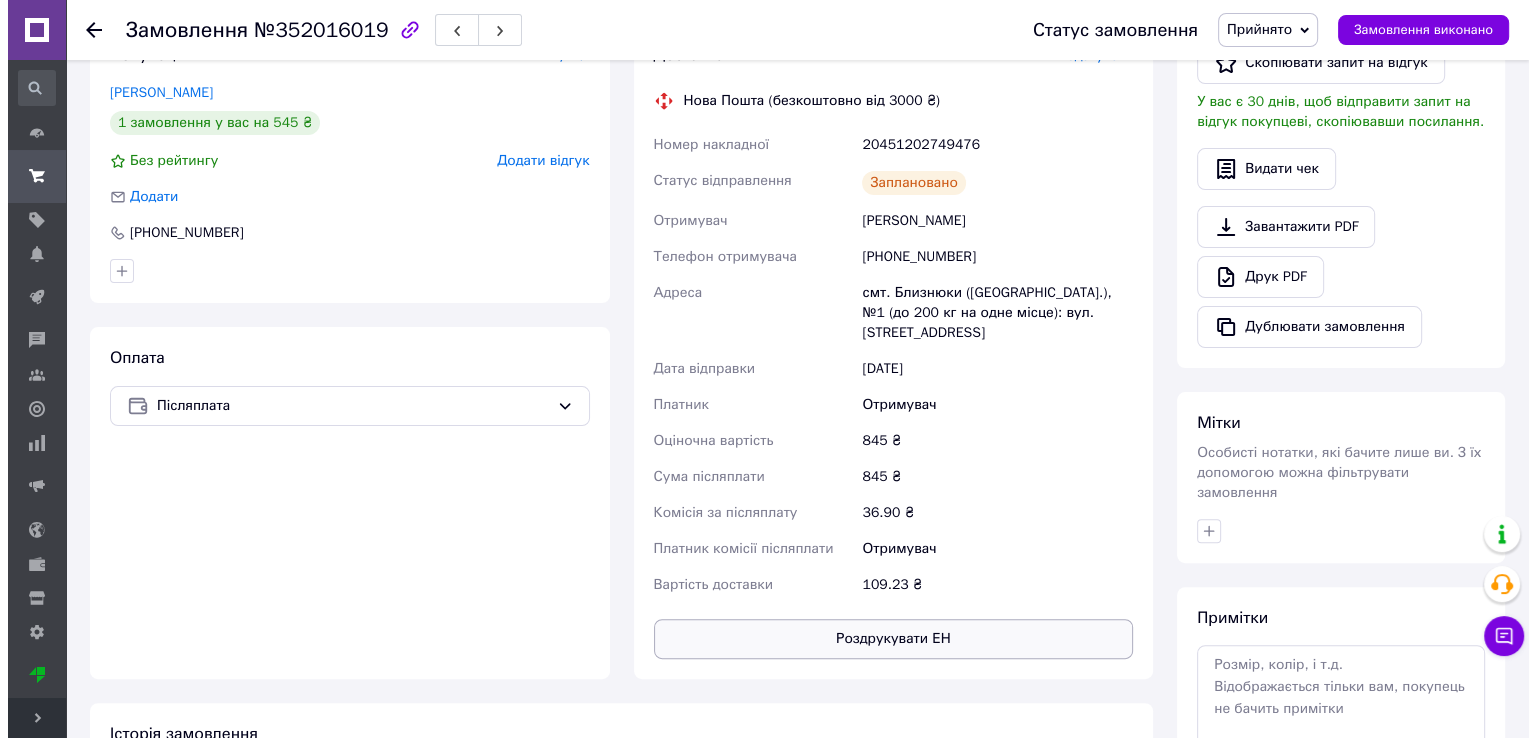 scroll, scrollTop: 200, scrollLeft: 0, axis: vertical 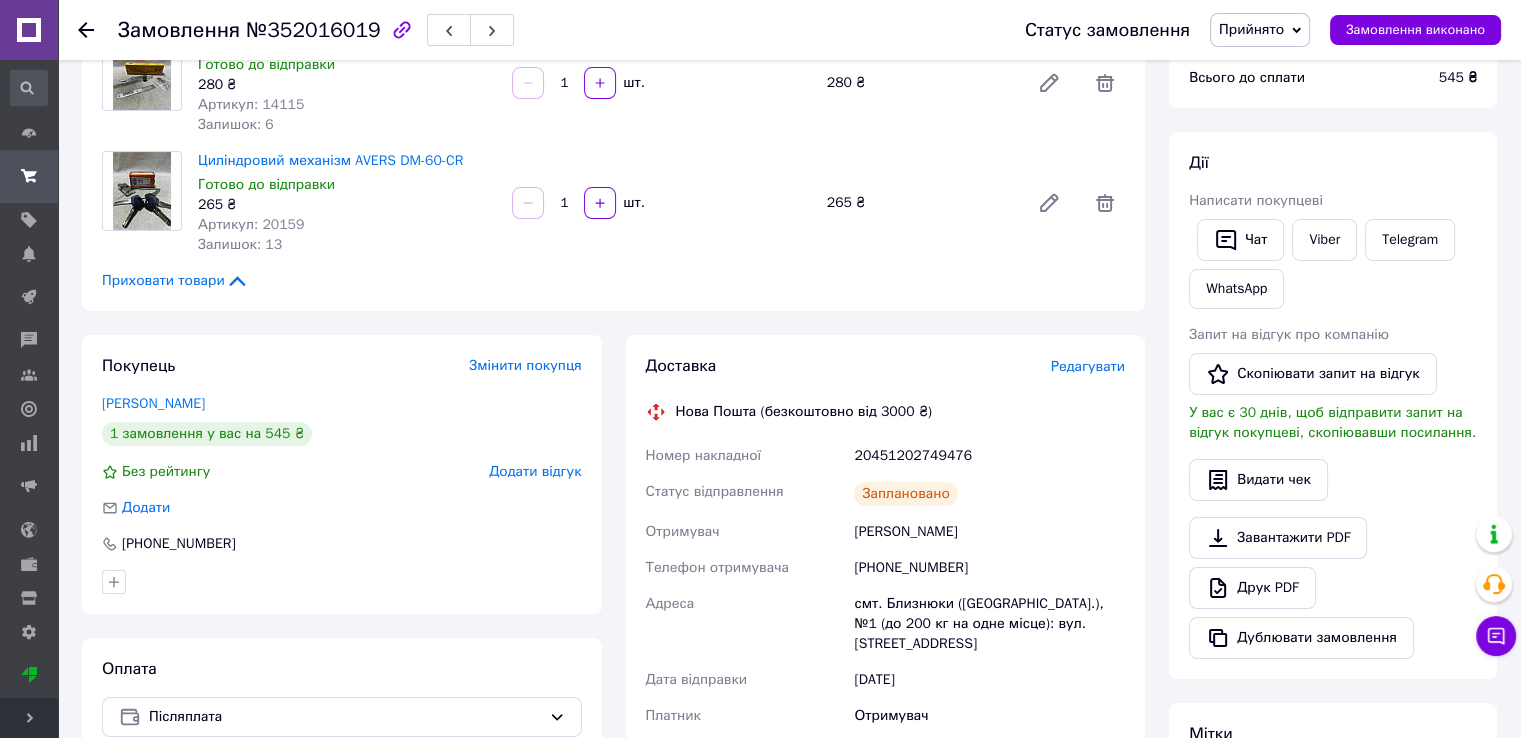 click on "Редагувати" at bounding box center [1088, 366] 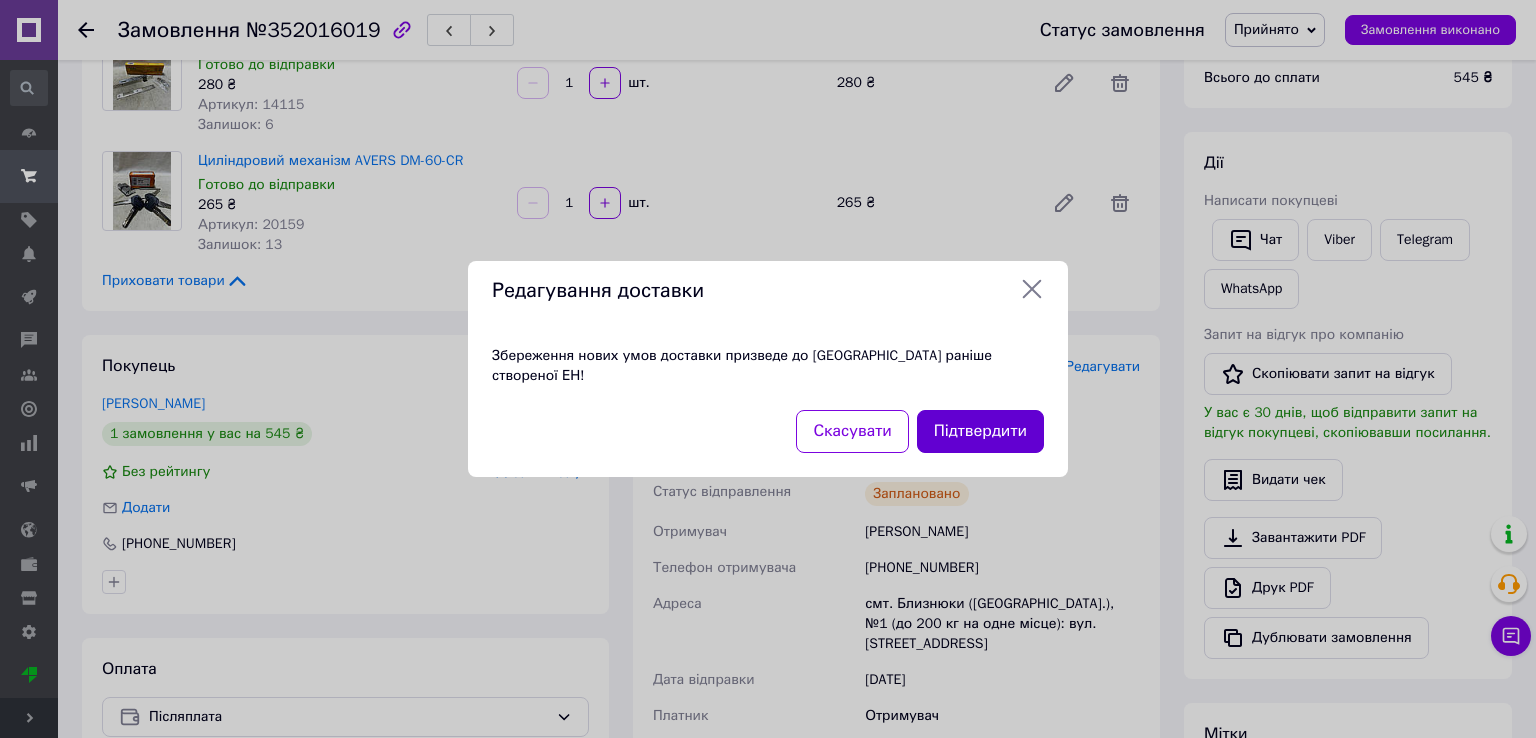 click on "Підтвердити" at bounding box center (980, 431) 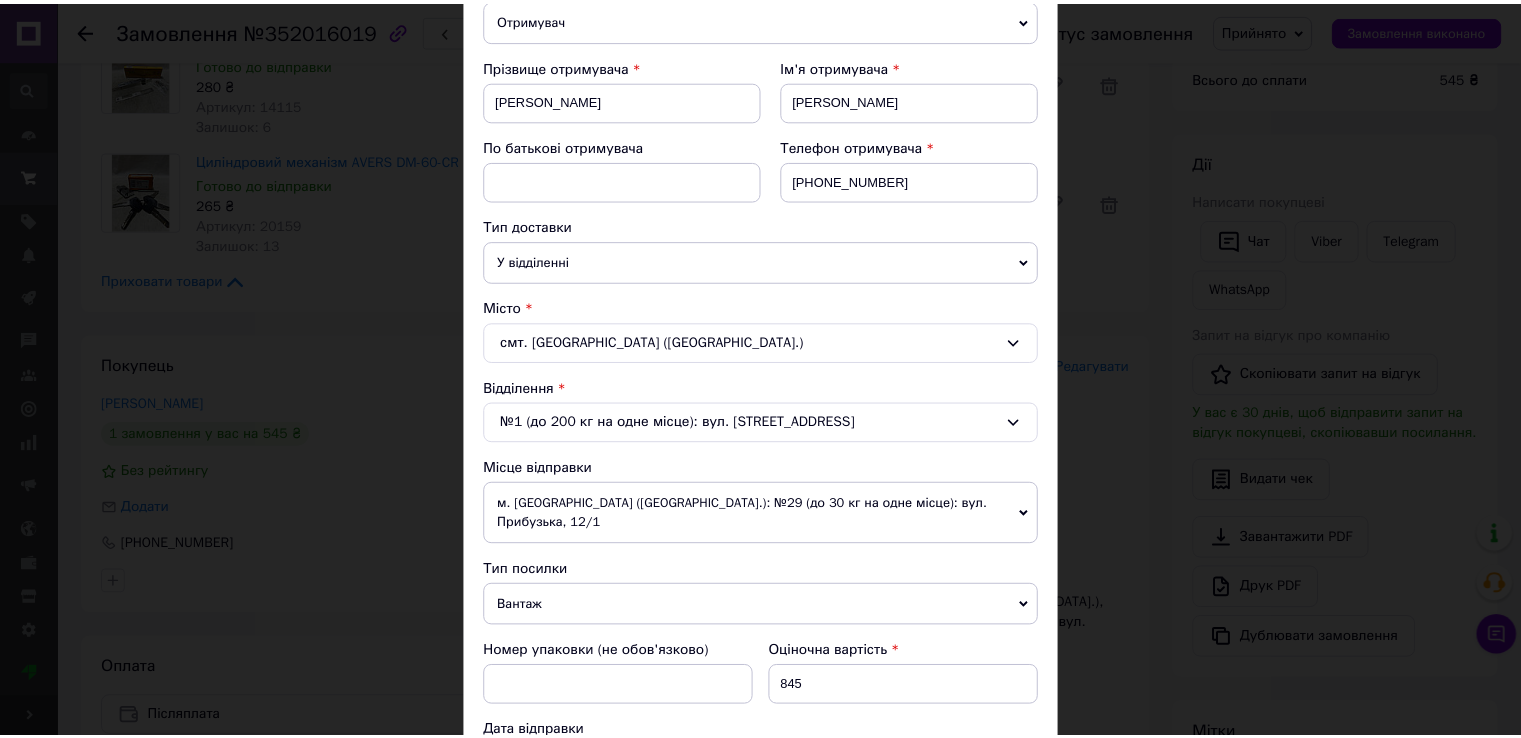 scroll, scrollTop: 0, scrollLeft: 0, axis: both 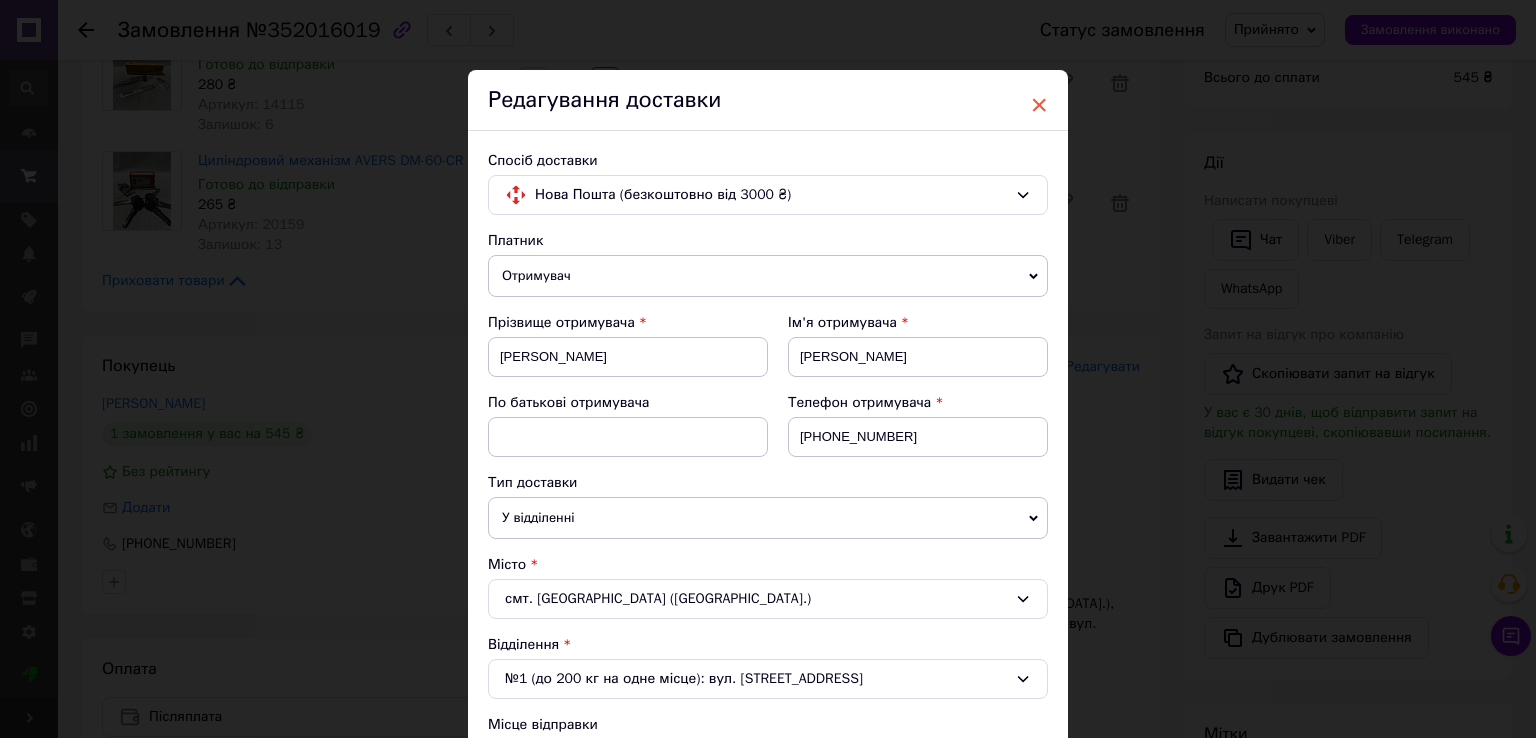 click on "×" at bounding box center [1039, 105] 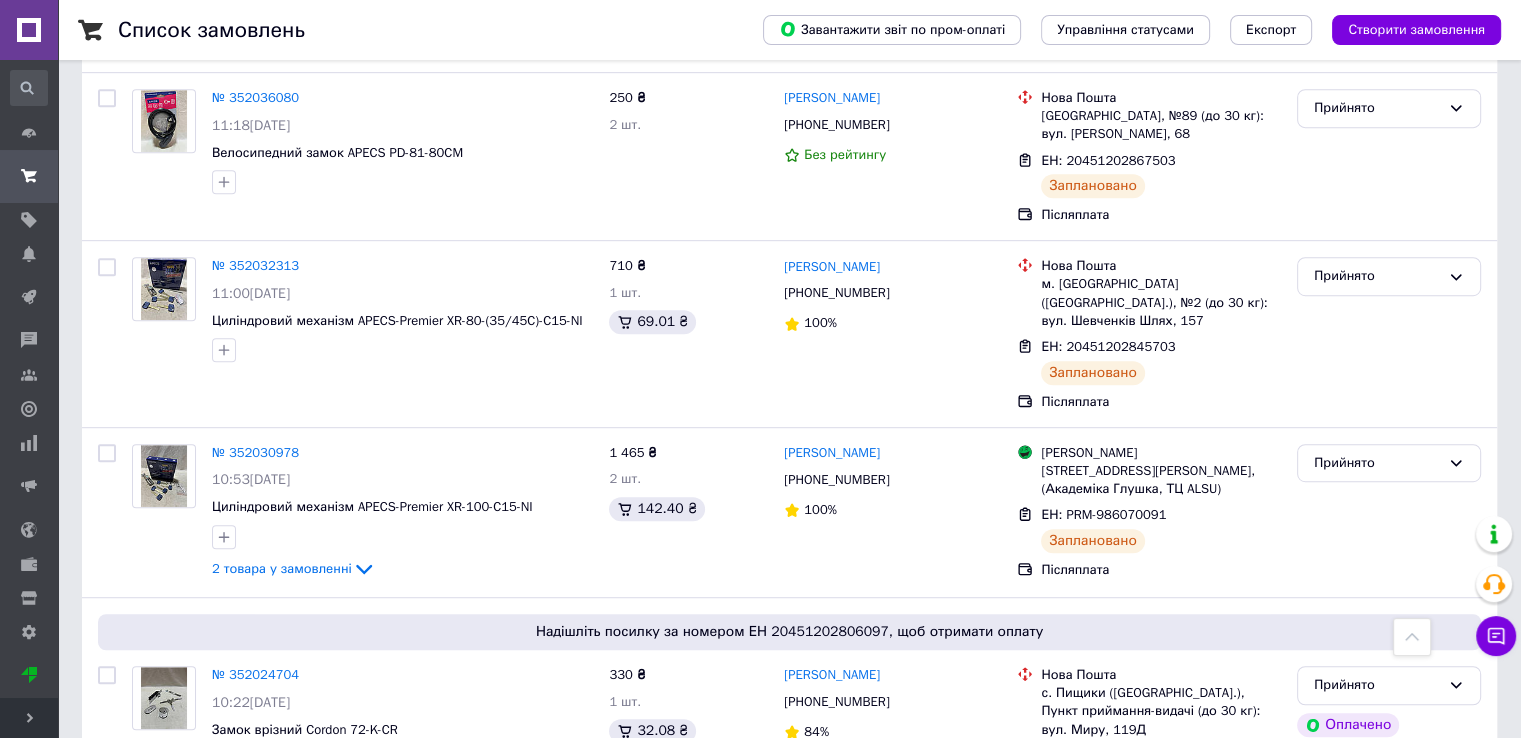 scroll, scrollTop: 1100, scrollLeft: 0, axis: vertical 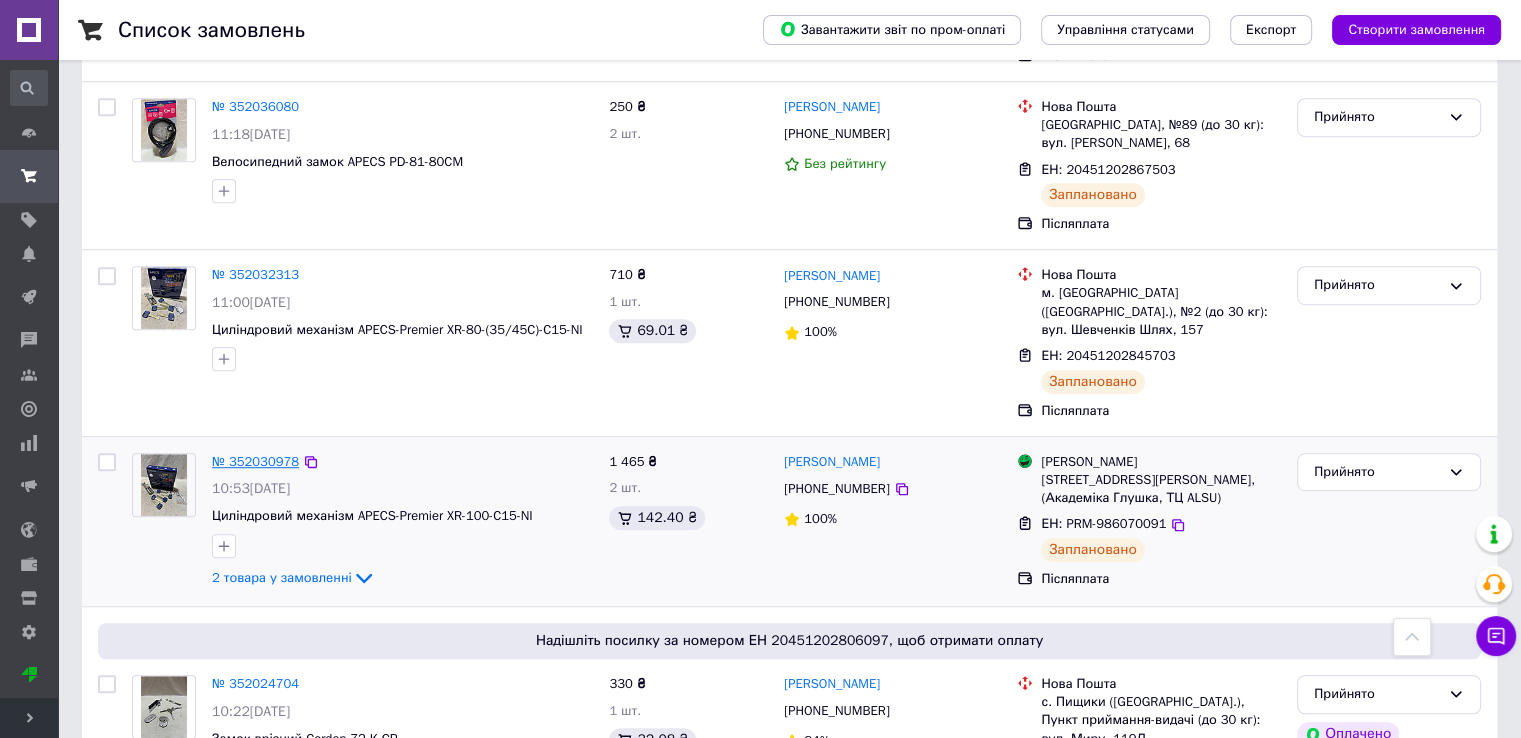 click on "№ 352030978" at bounding box center [255, 461] 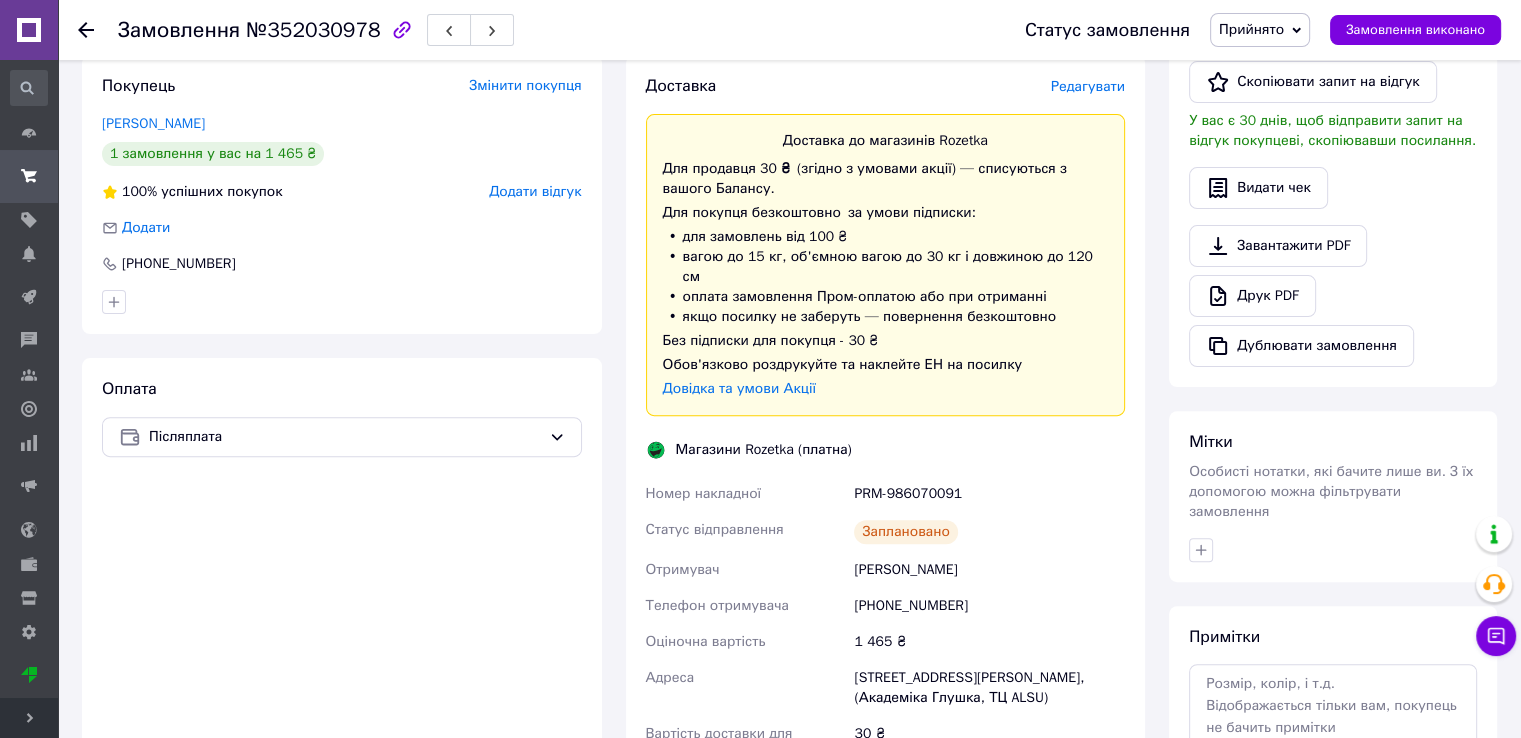 scroll, scrollTop: 900, scrollLeft: 0, axis: vertical 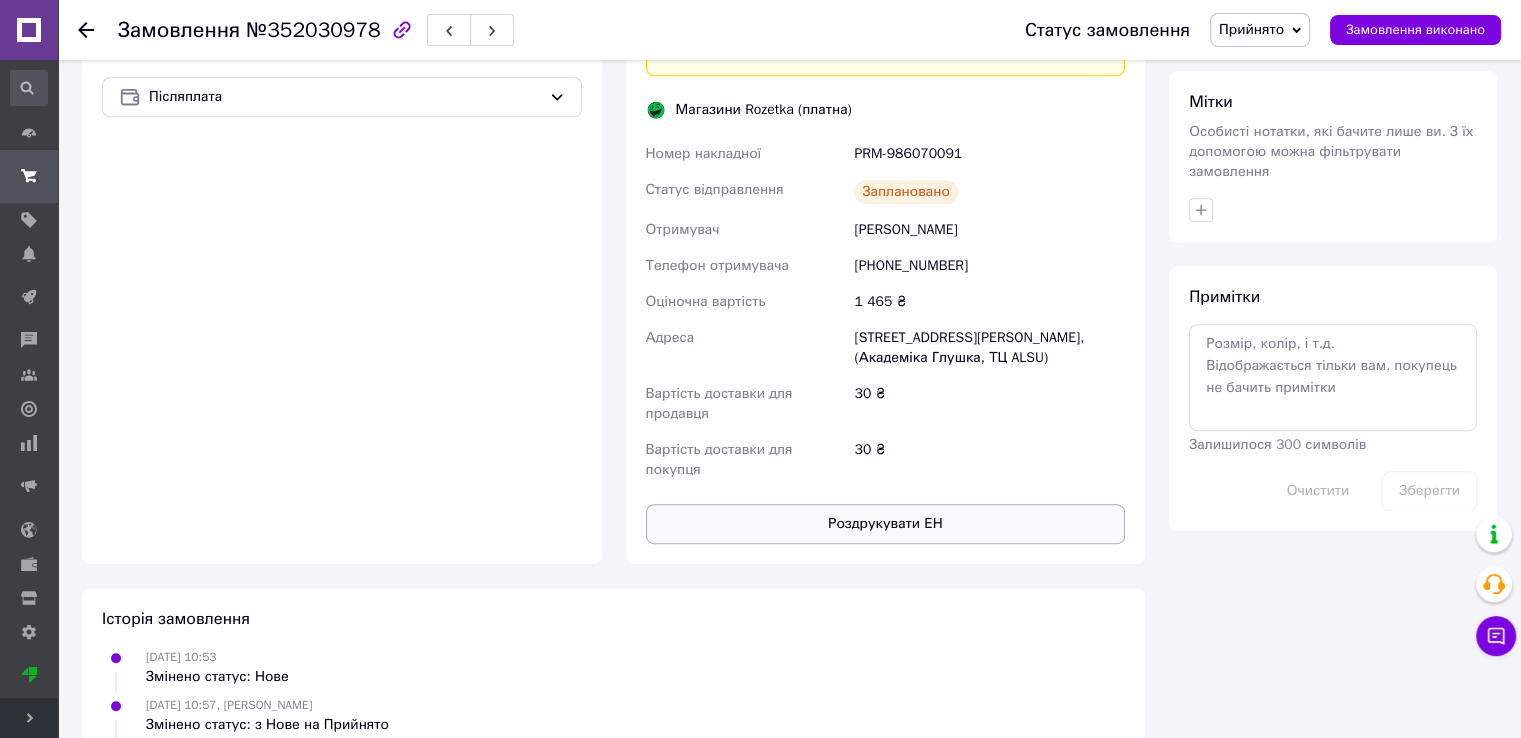 click on "Роздрукувати ЕН" at bounding box center [886, 524] 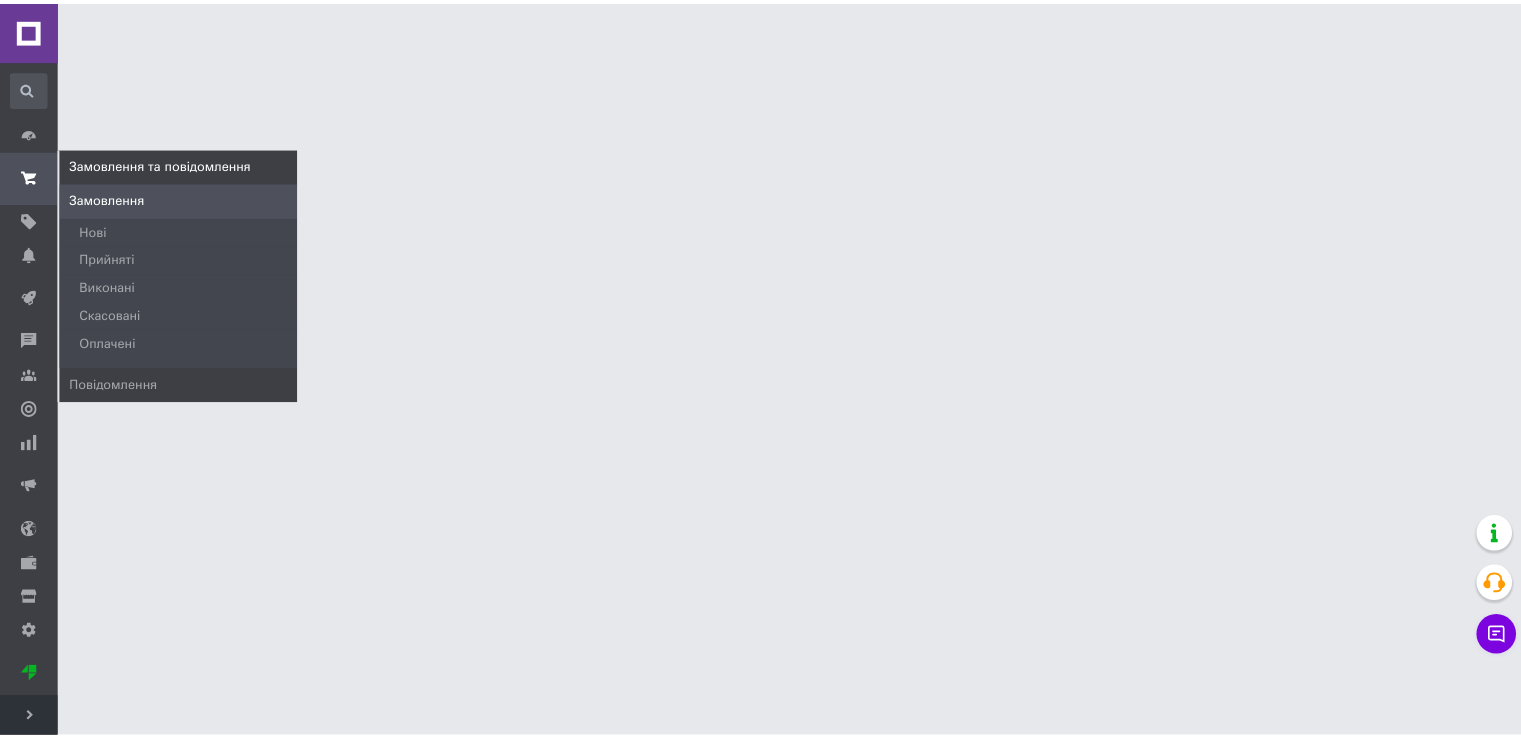 scroll, scrollTop: 0, scrollLeft: 0, axis: both 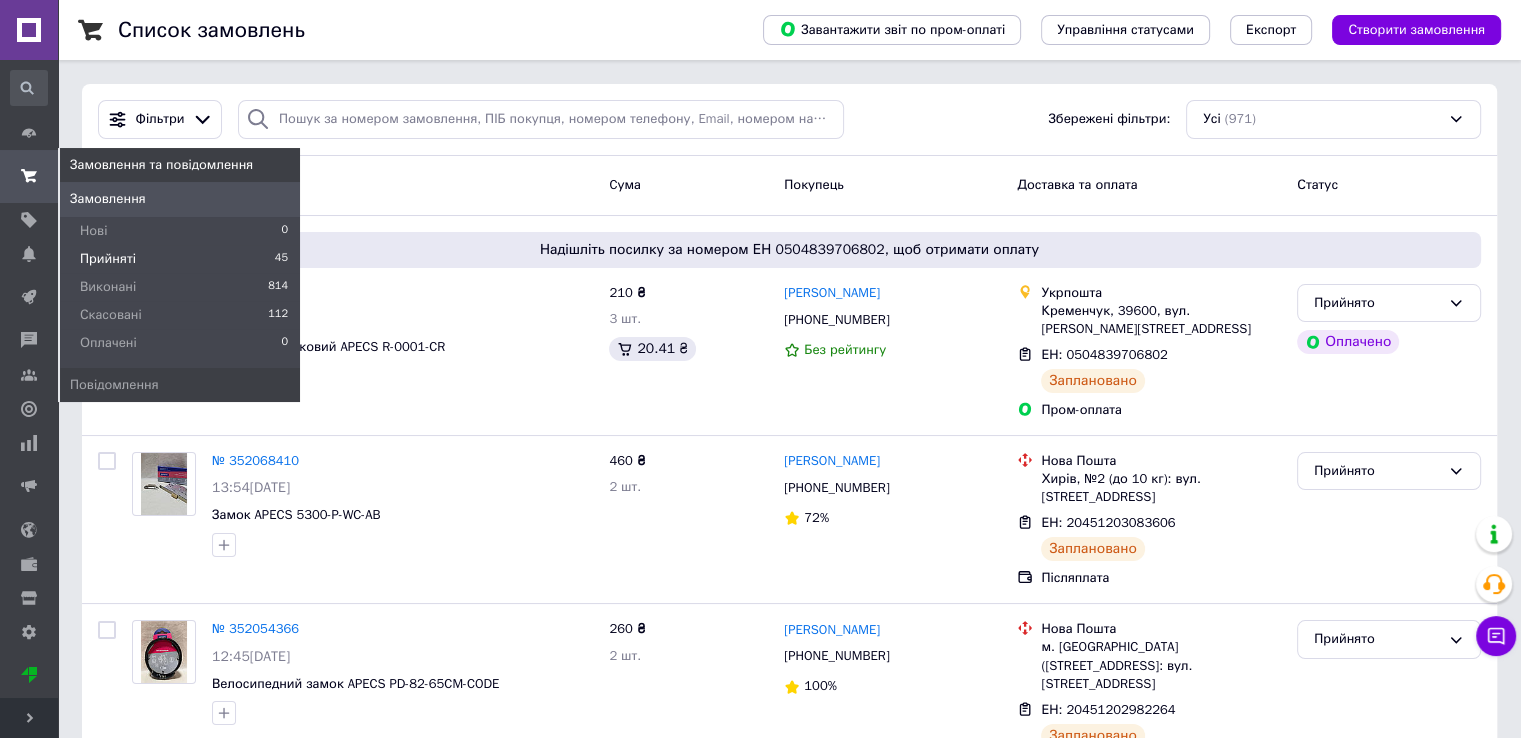 click on "Прийняті 45" at bounding box center [180, 259] 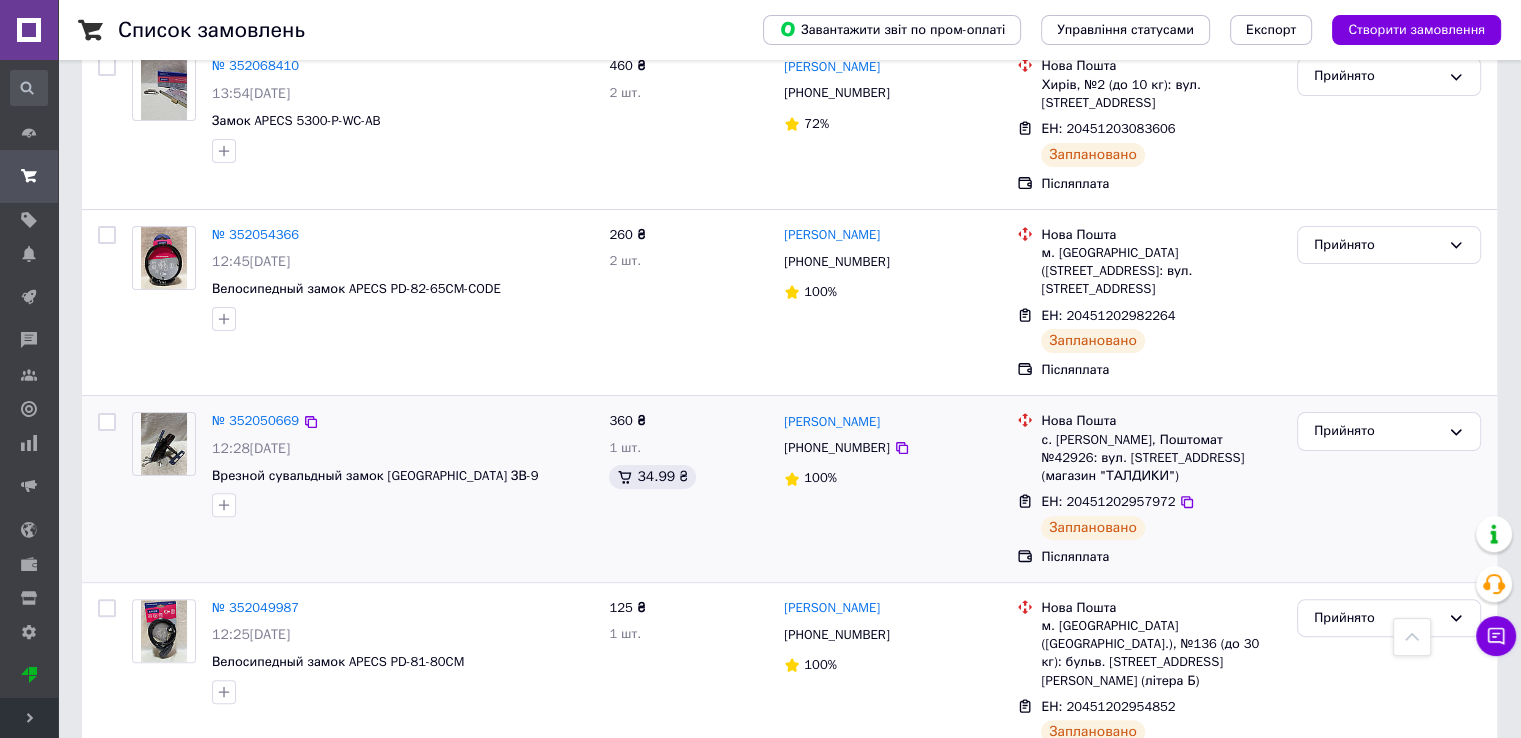 scroll, scrollTop: 396, scrollLeft: 0, axis: vertical 